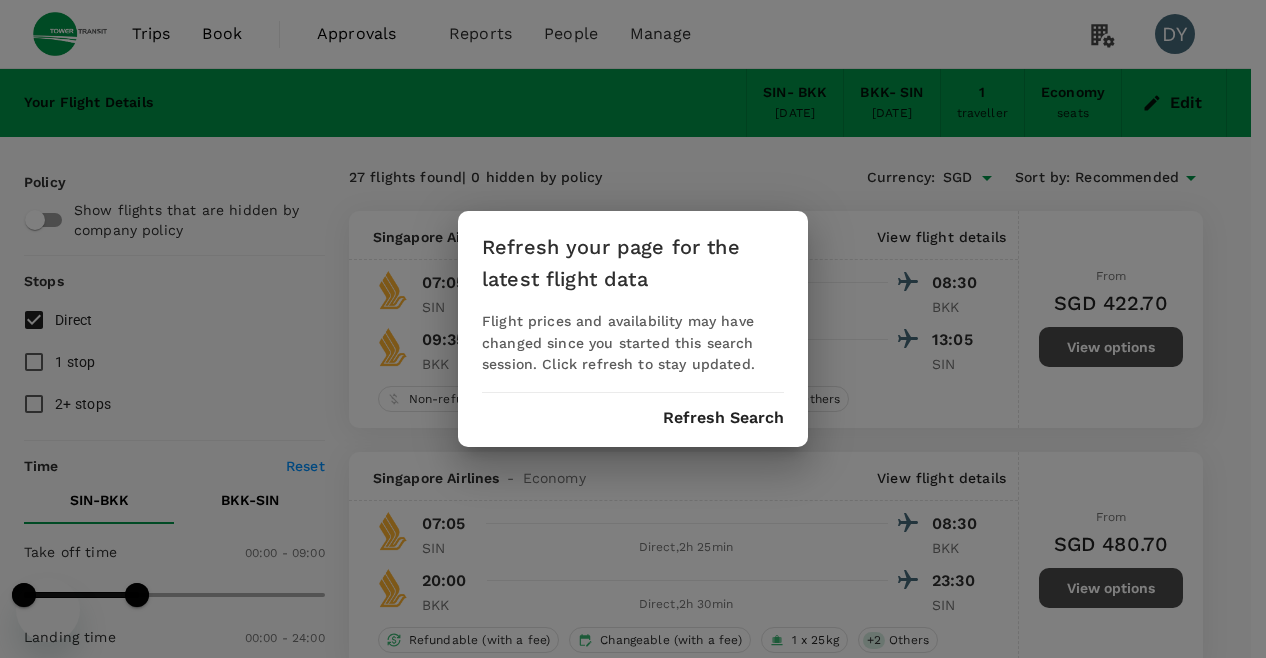 scroll, scrollTop: 0, scrollLeft: 0, axis: both 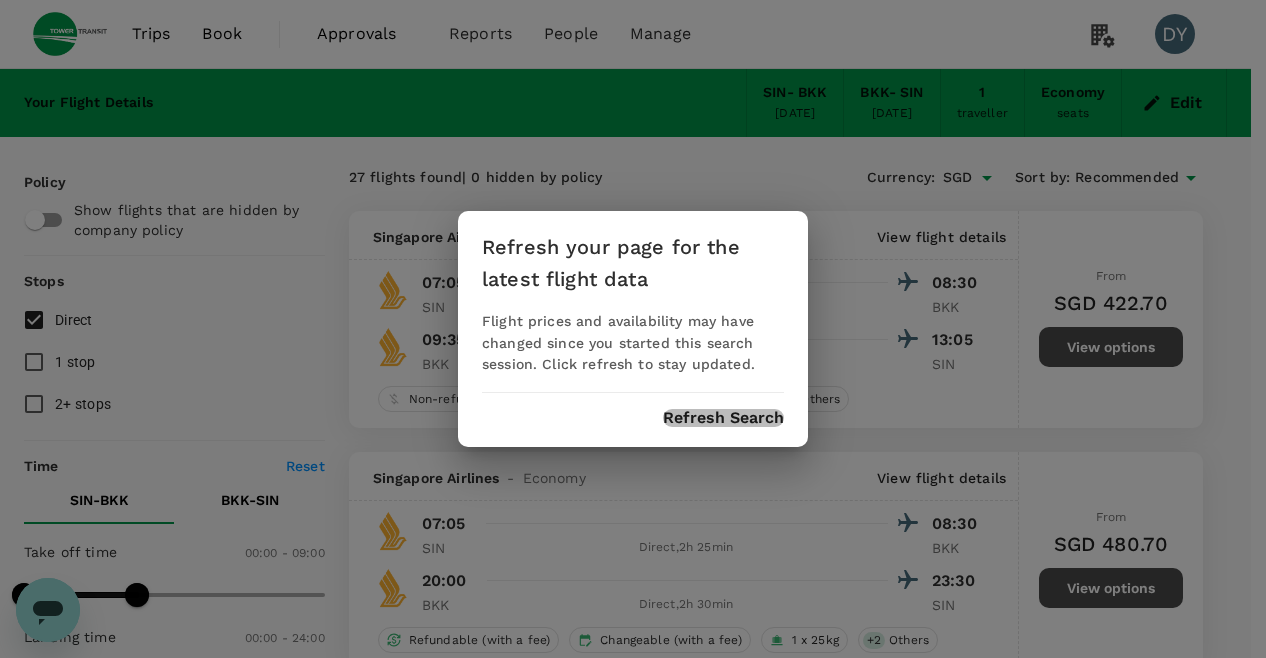 click on "Refresh Search" at bounding box center [723, 418] 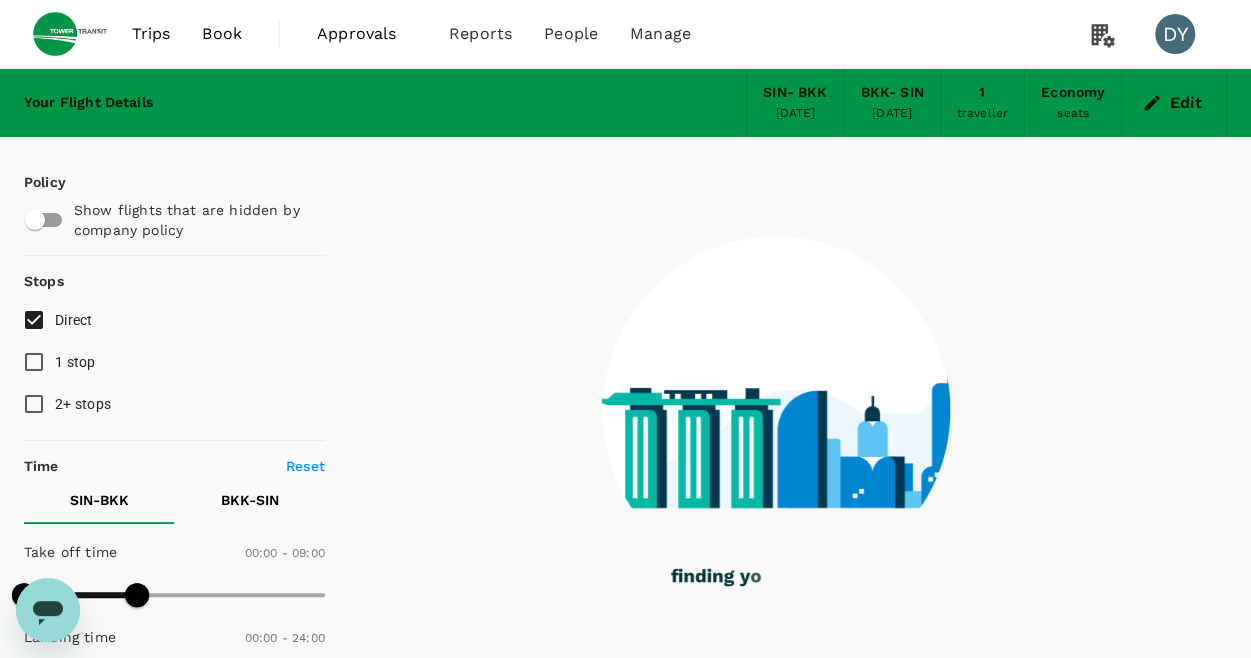 type on "655" 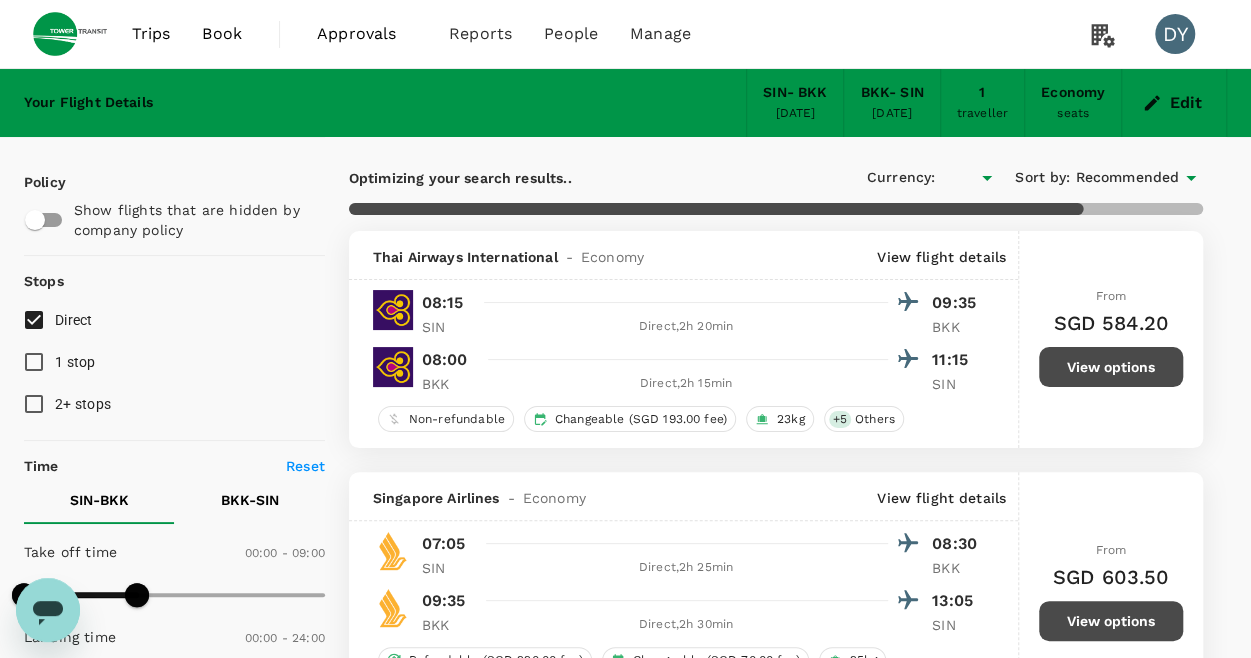 type on "SGD" 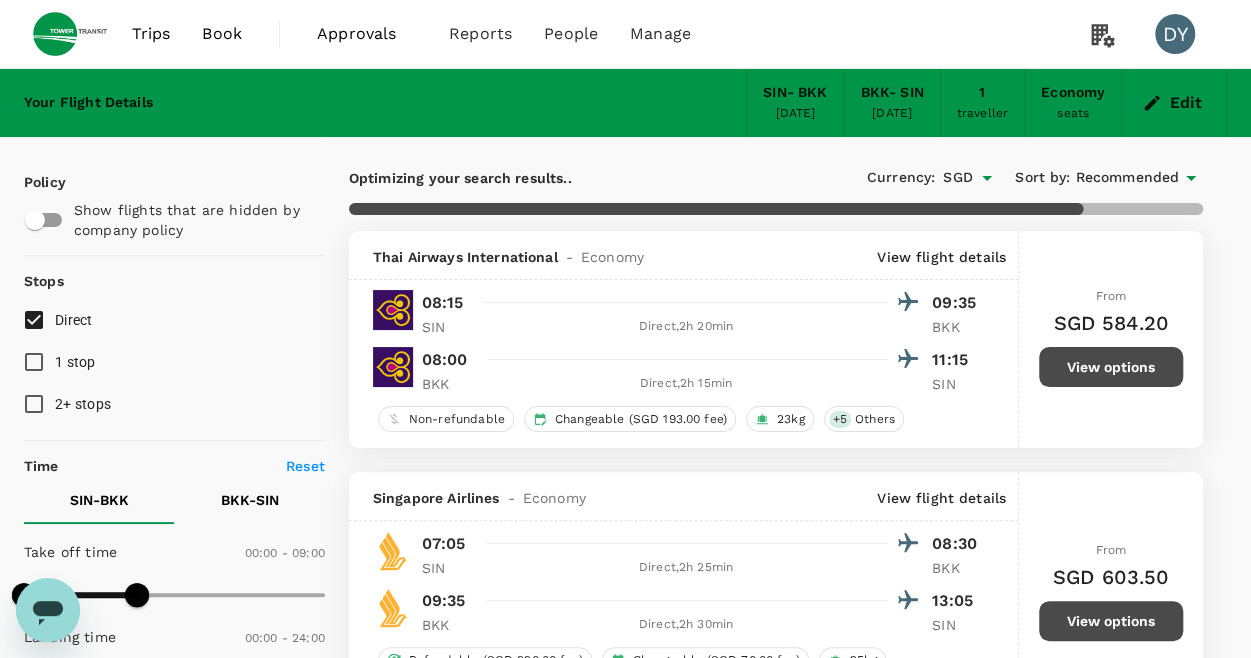 checkbox on "false" 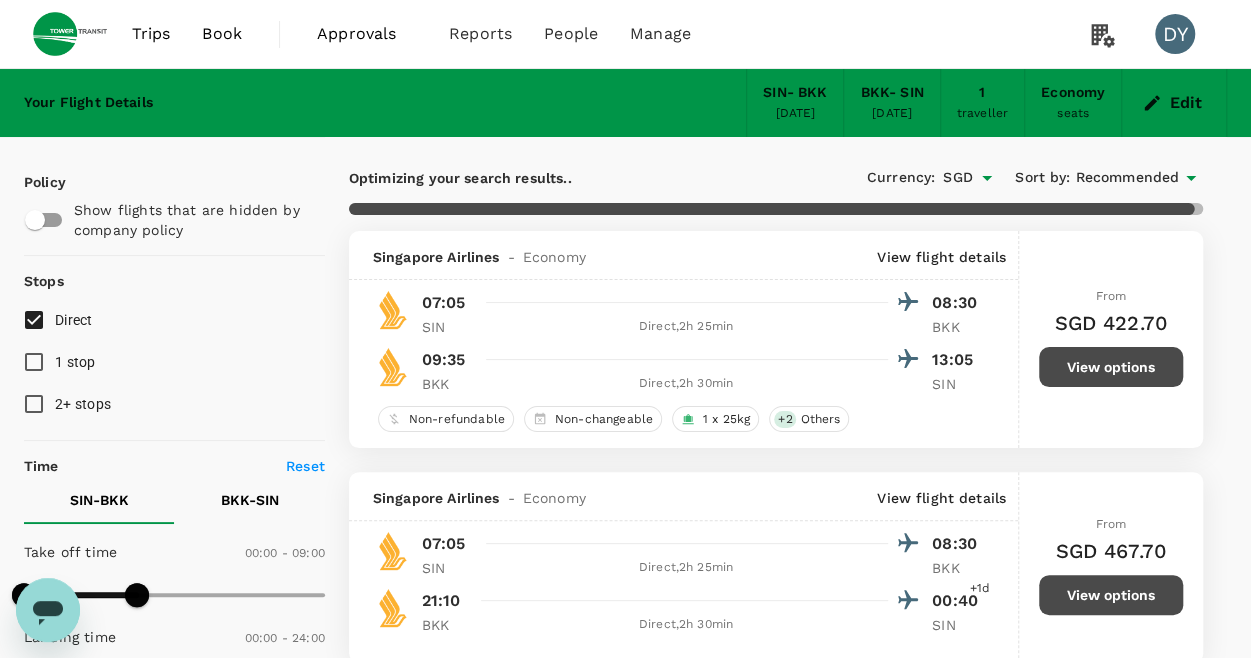 checkbox on "false" 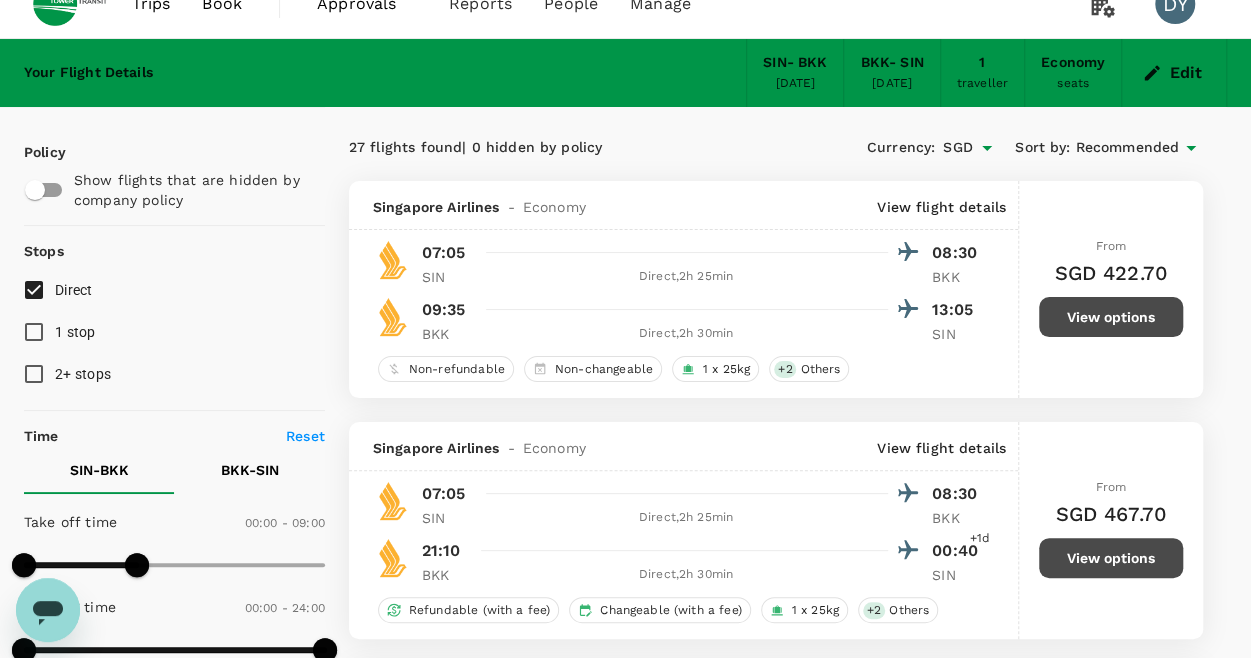 scroll, scrollTop: 0, scrollLeft: 0, axis: both 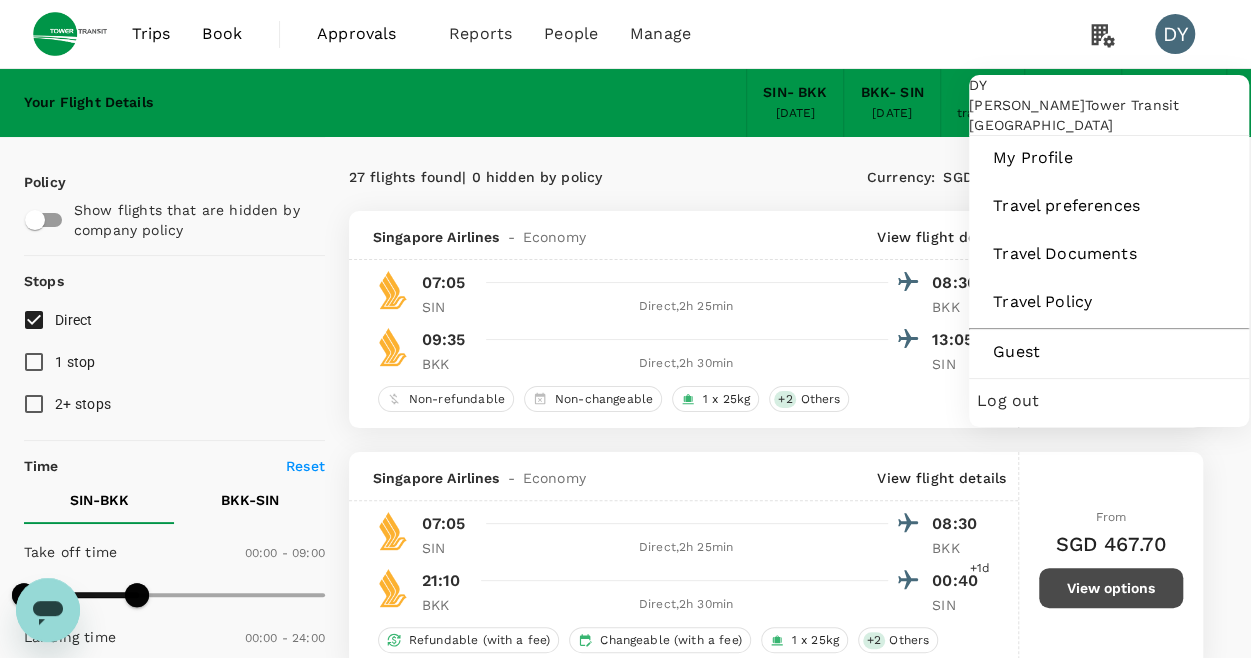 click on "DY" at bounding box center (1175, 34) 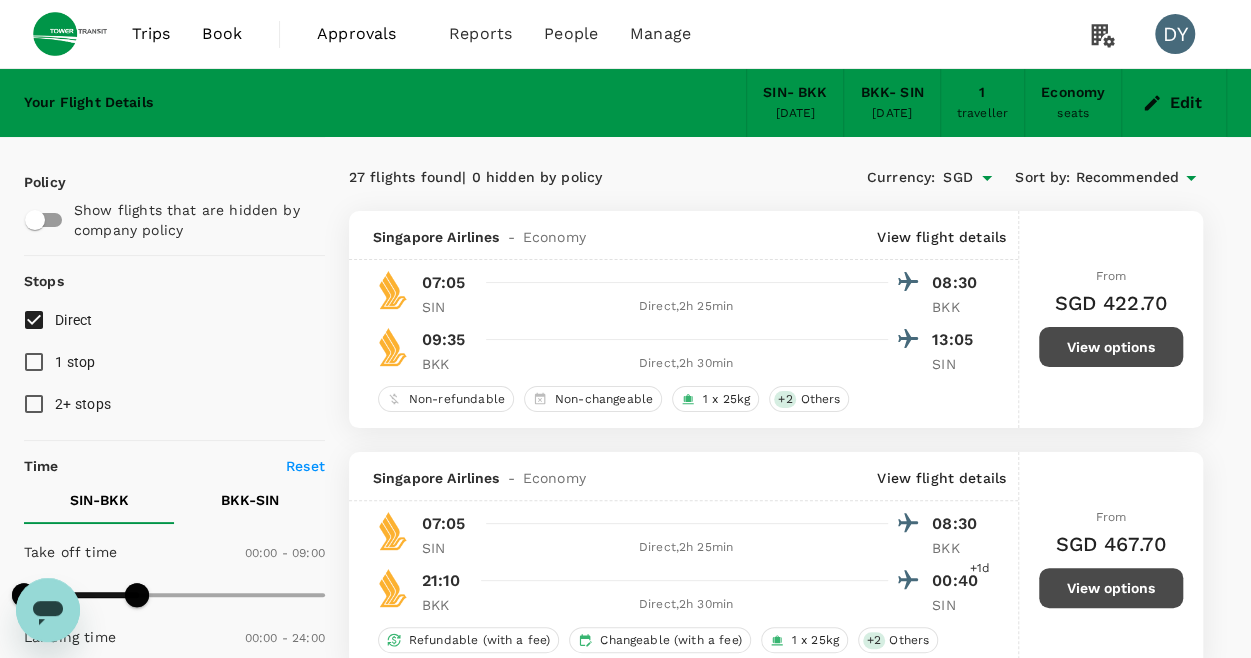 click on "DY" at bounding box center [1175, 34] 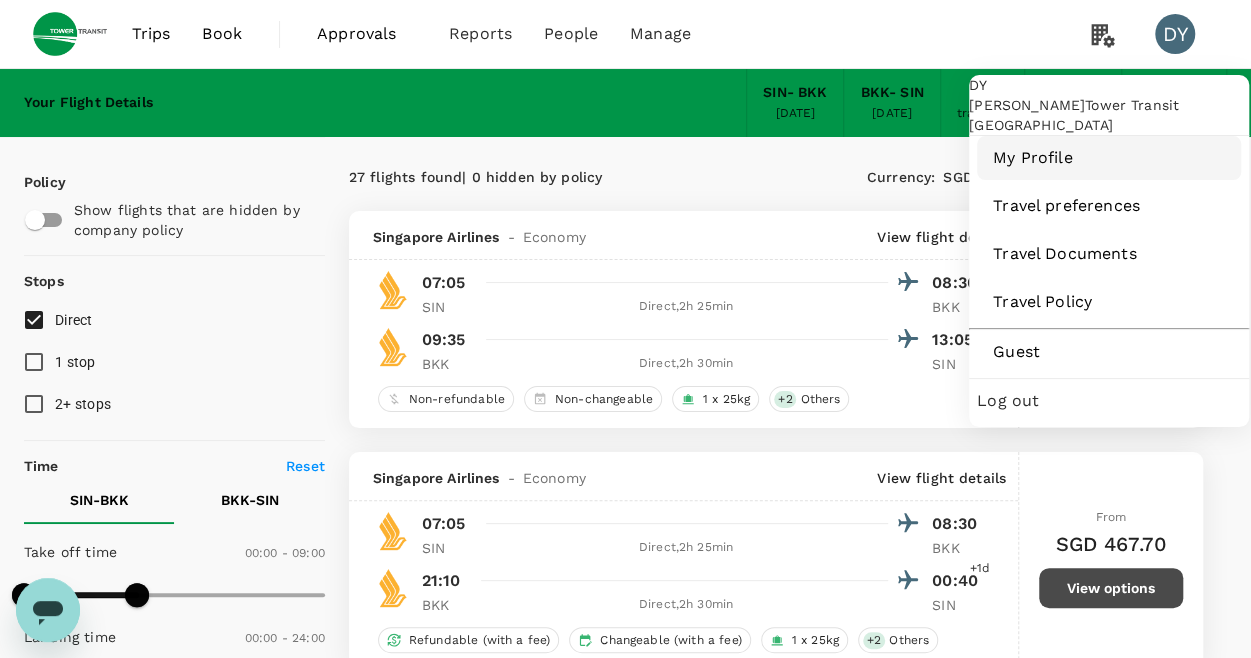 click on "My Profile" at bounding box center (1109, 158) 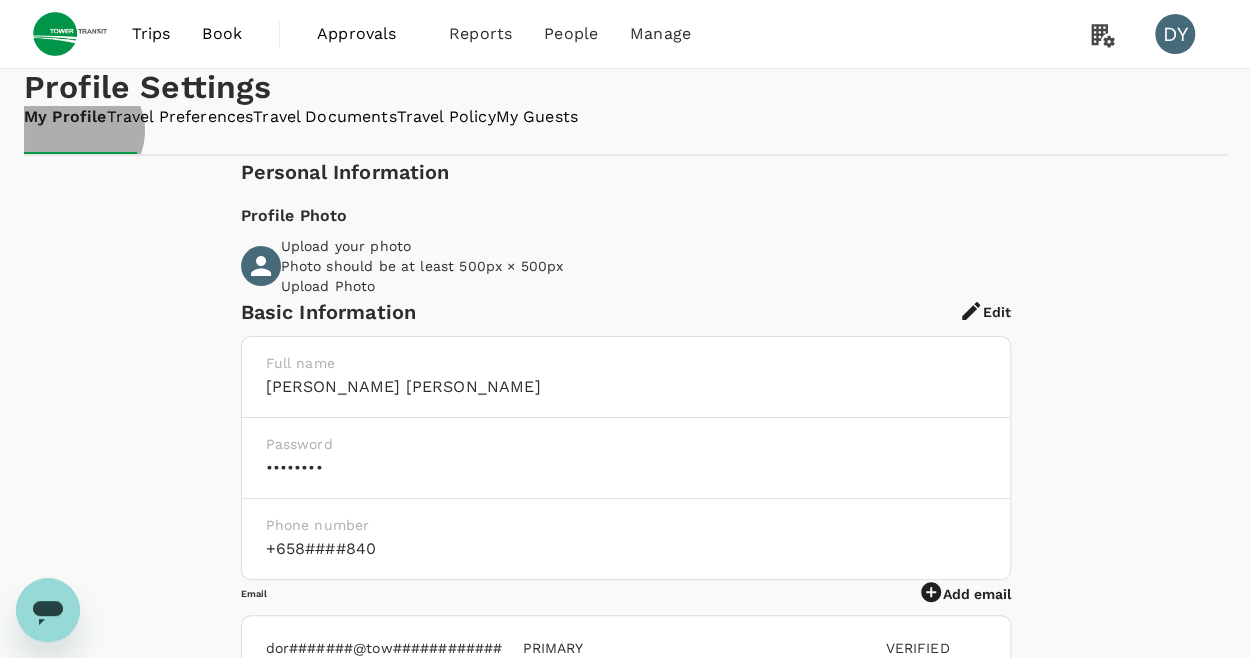 click on "My Guests" at bounding box center [537, 117] 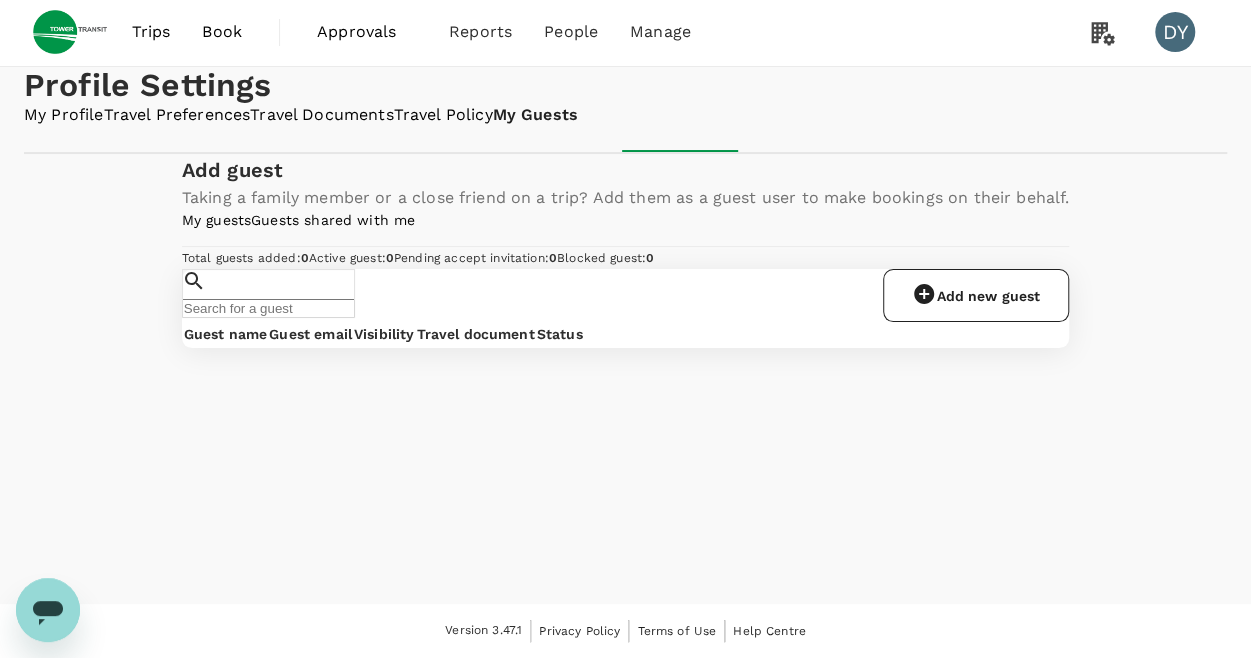 scroll, scrollTop: 0, scrollLeft: 0, axis: both 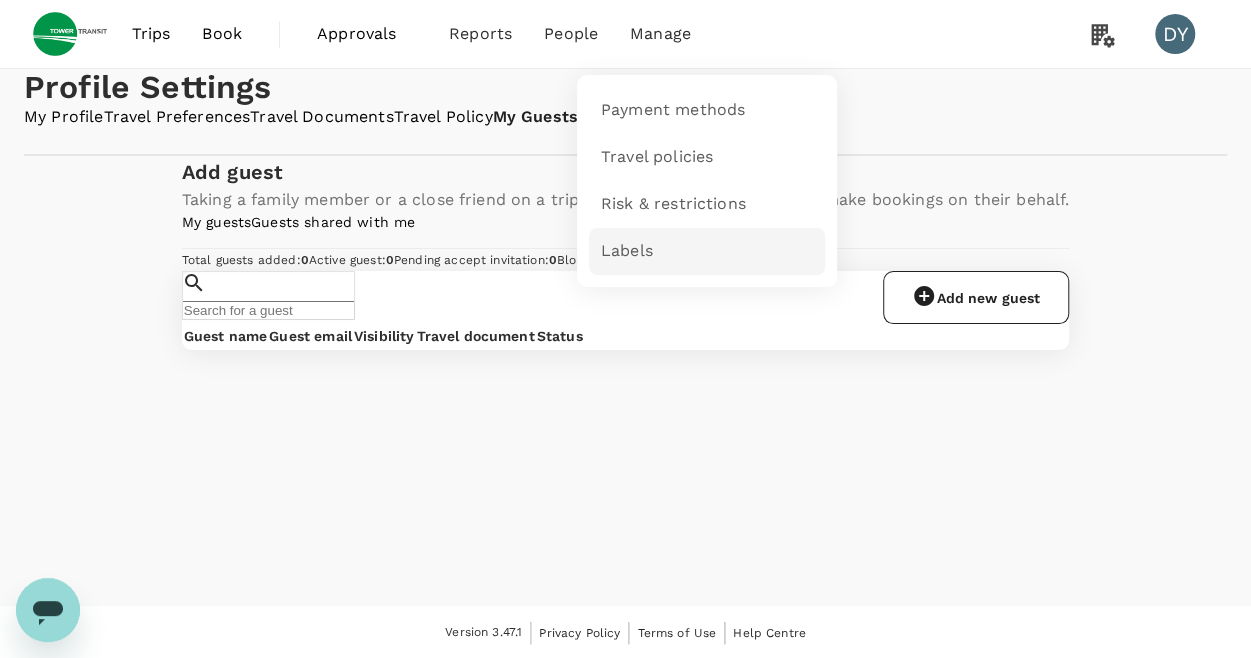click on "Labels" at bounding box center (627, 251) 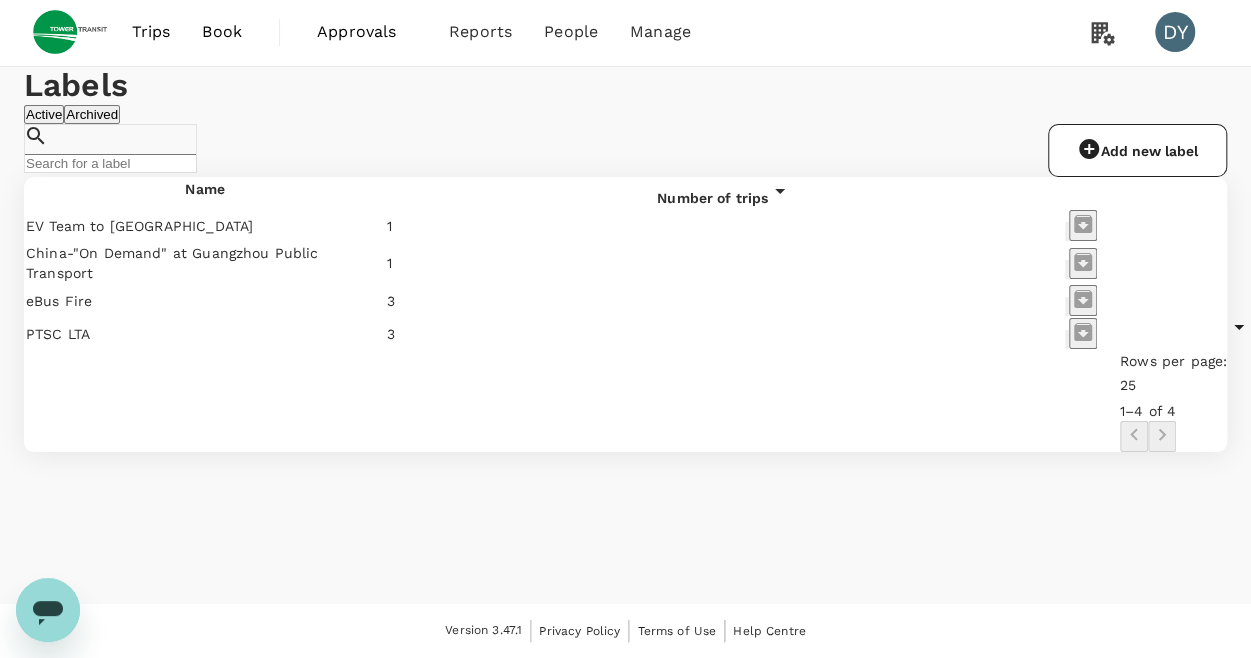 scroll, scrollTop: 0, scrollLeft: 0, axis: both 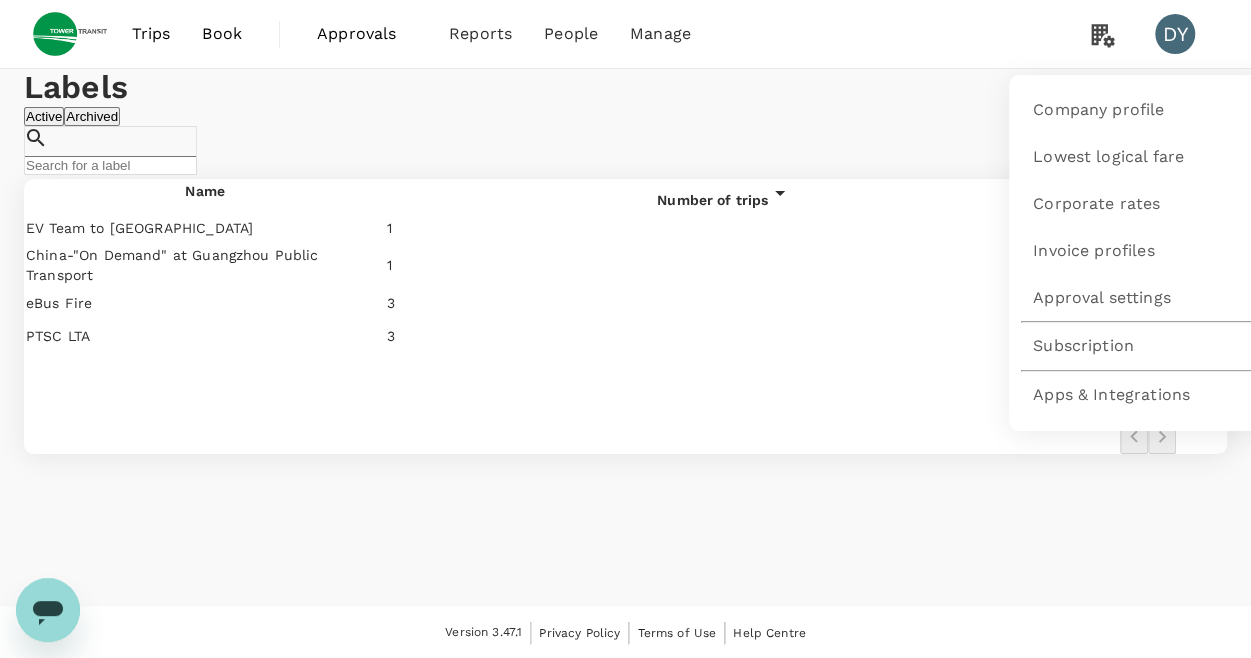 click 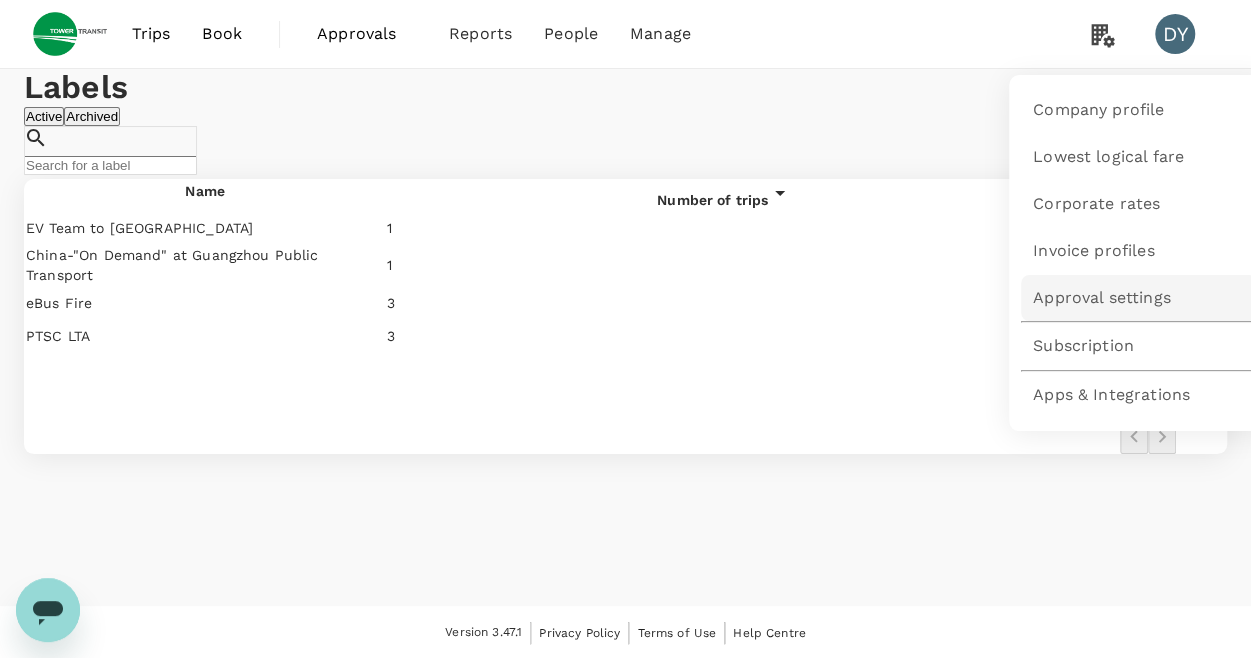 click on "Approval settings" at bounding box center [1102, 298] 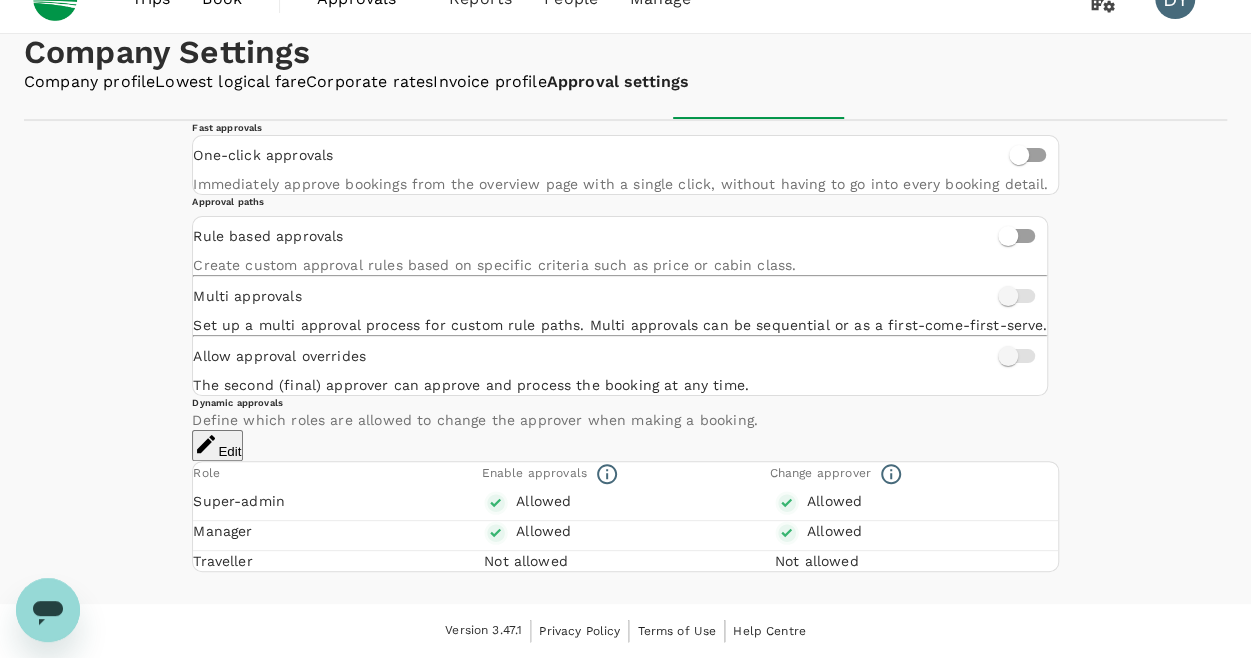 scroll, scrollTop: 0, scrollLeft: 0, axis: both 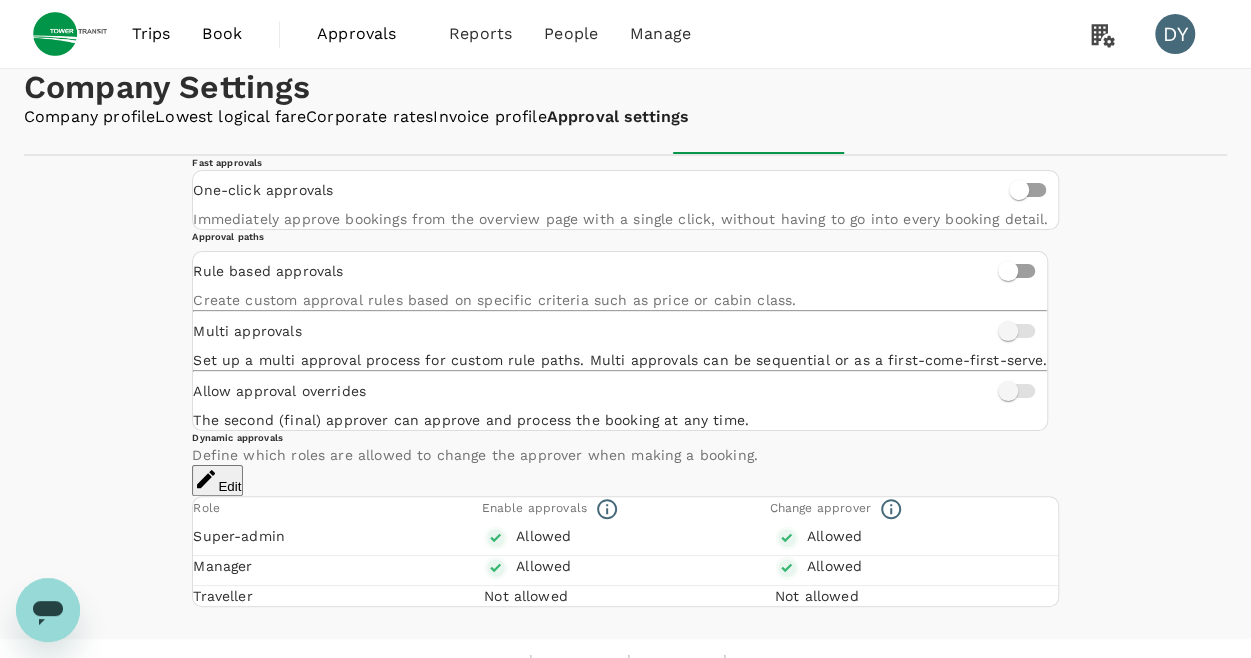 click on "Company profile" at bounding box center (89, 117) 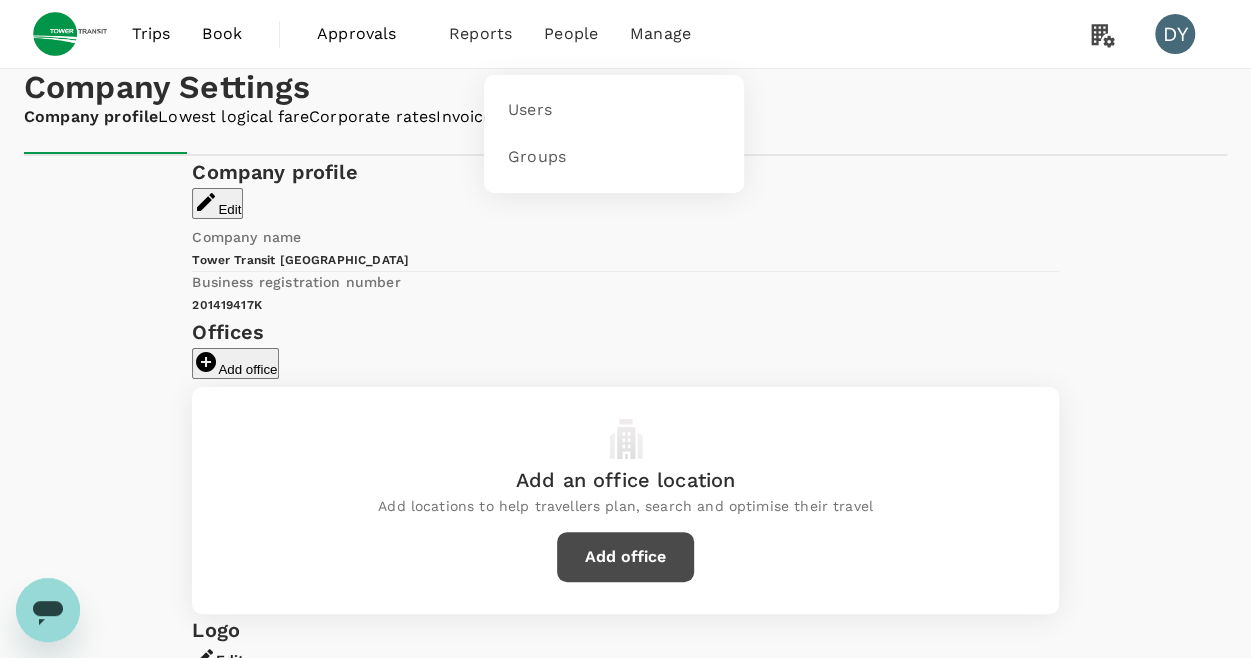 click on "People" at bounding box center (571, 34) 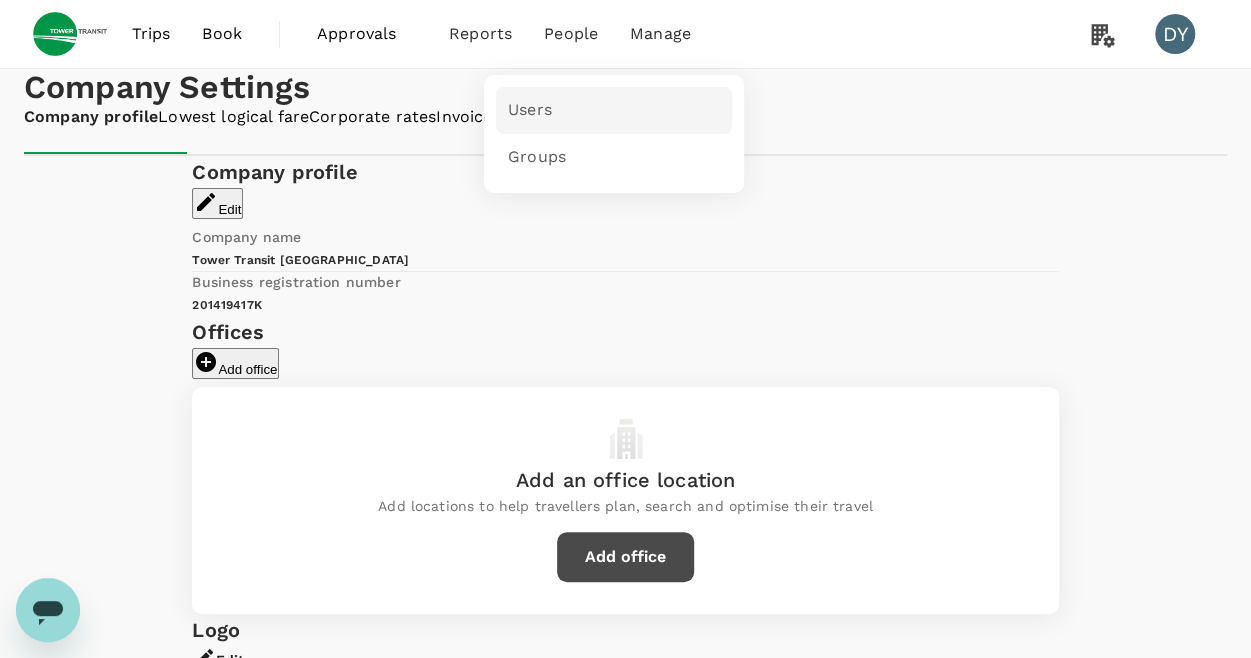 click on "Users" at bounding box center [614, 110] 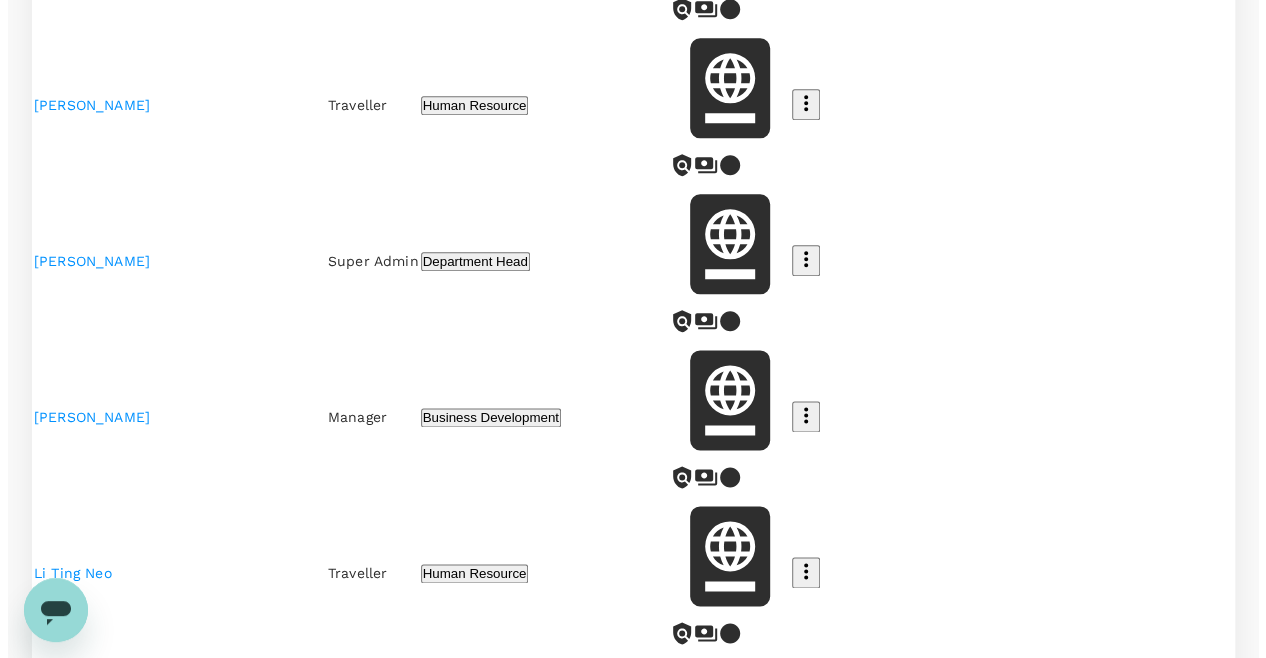 scroll, scrollTop: 900, scrollLeft: 0, axis: vertical 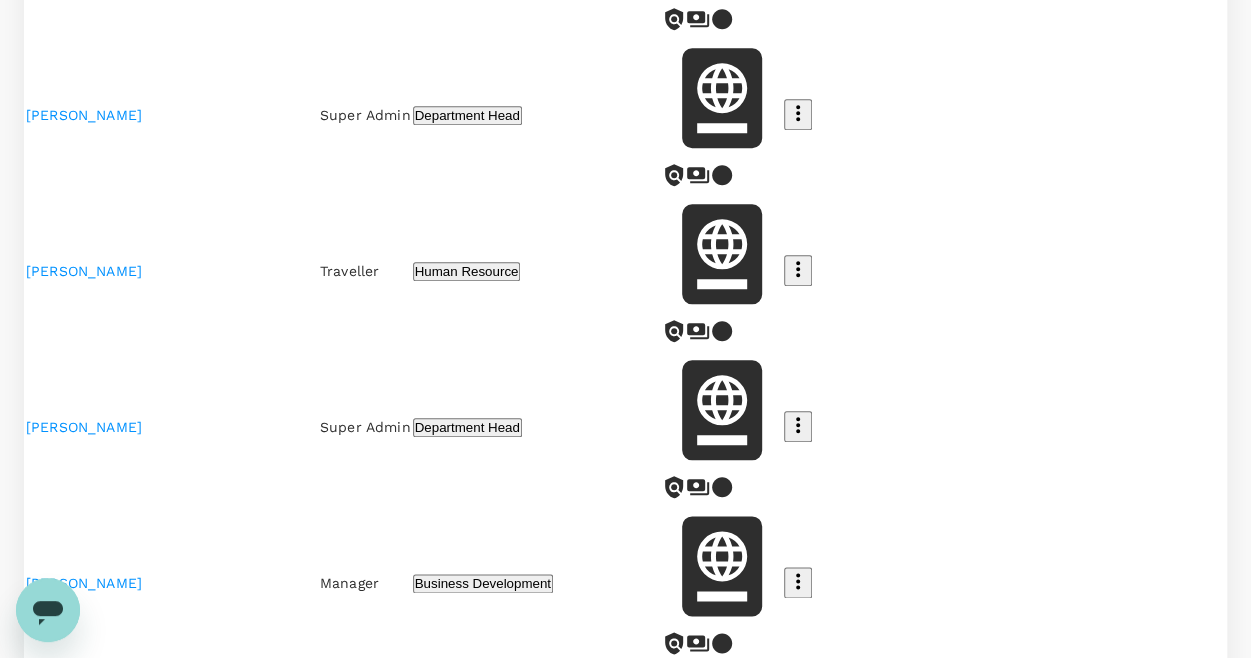 click 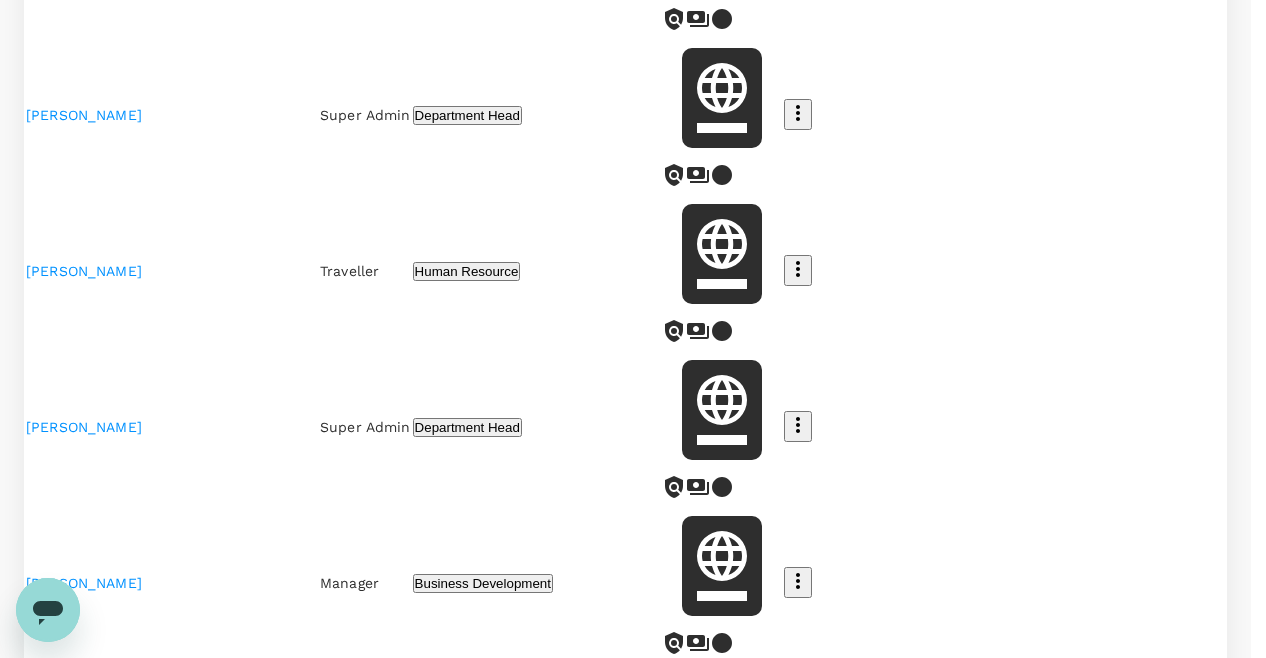 click on "Edit" at bounding box center (625, 2744) 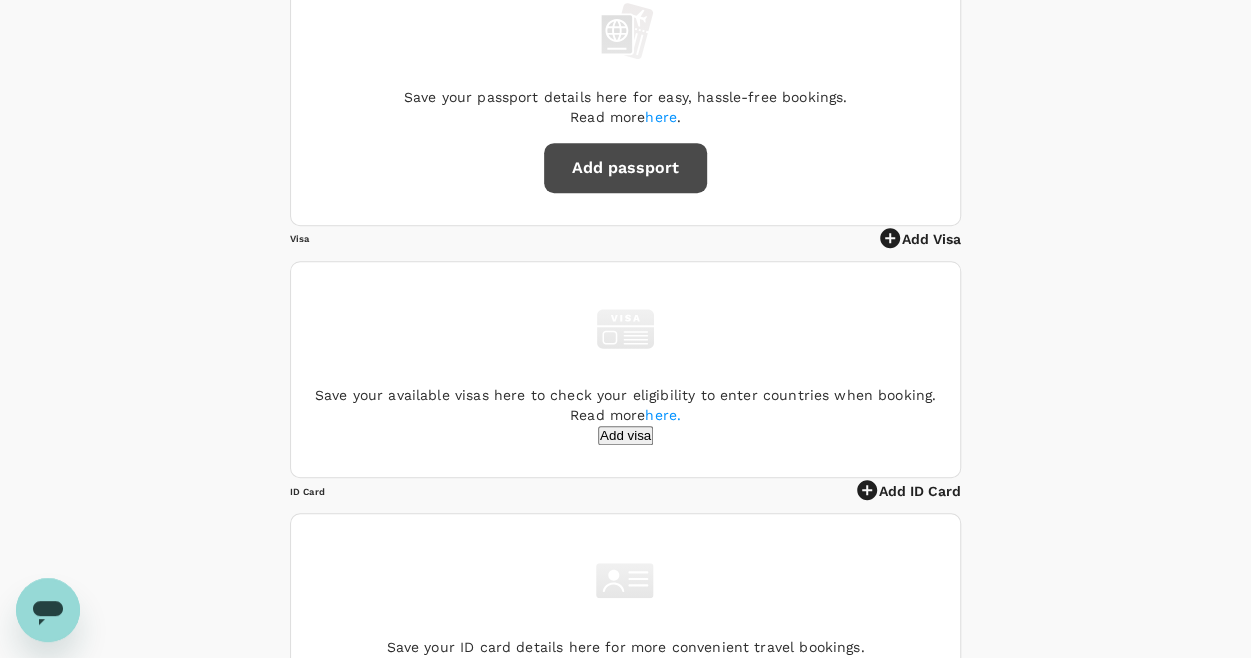 scroll, scrollTop: 100, scrollLeft: 0, axis: vertical 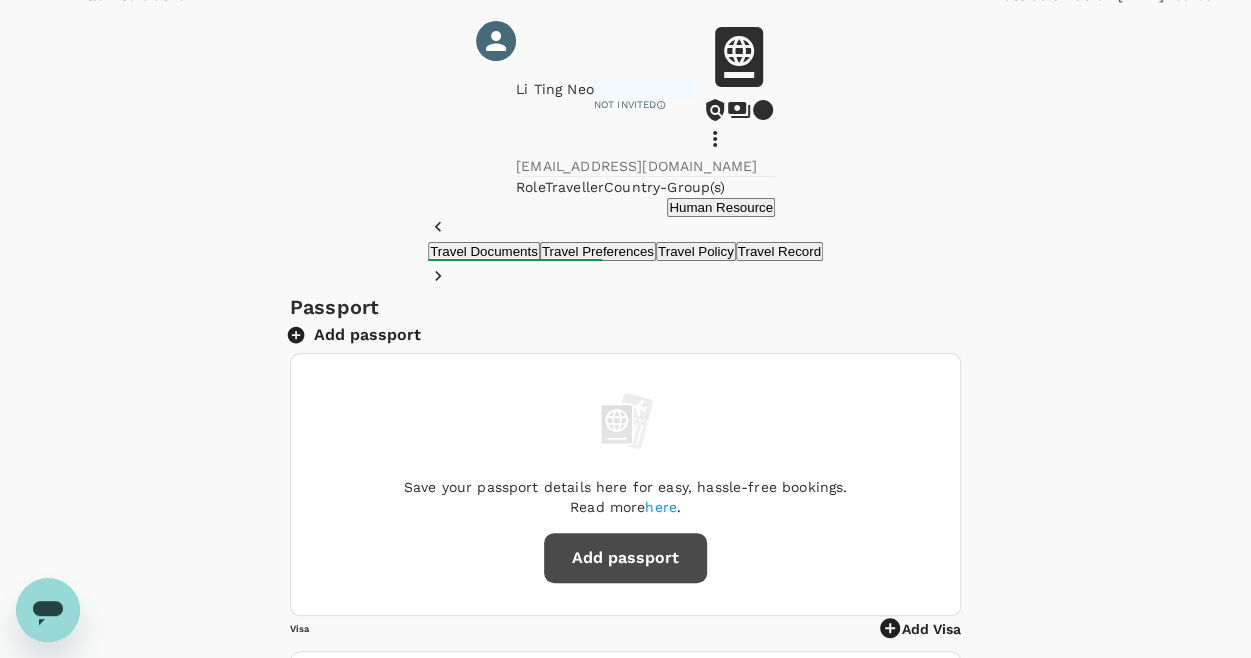 click on "Not invited" at bounding box center (625, 105) 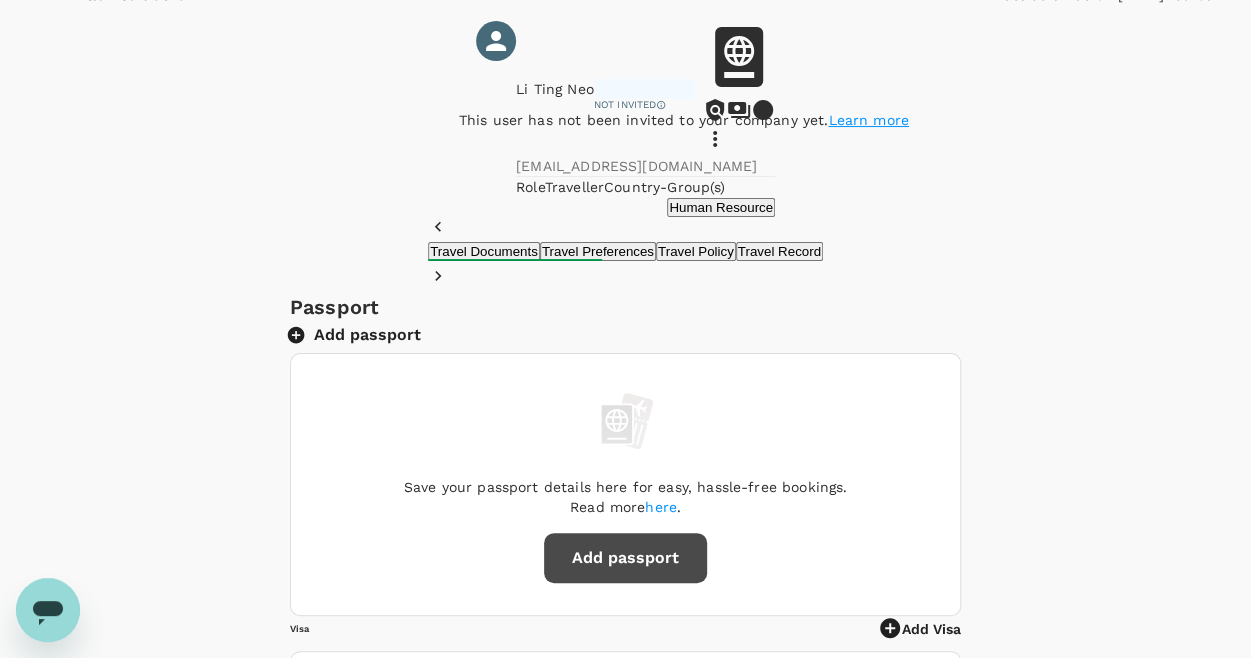 click on "Learn more" at bounding box center (868, 120) 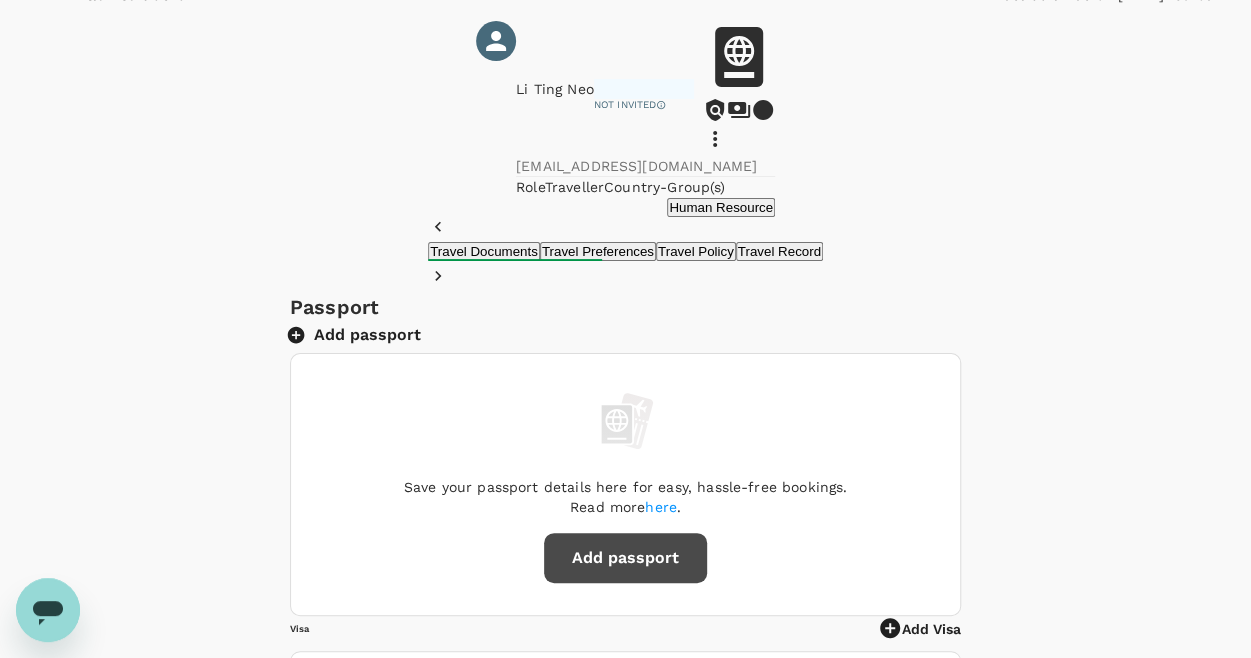 click 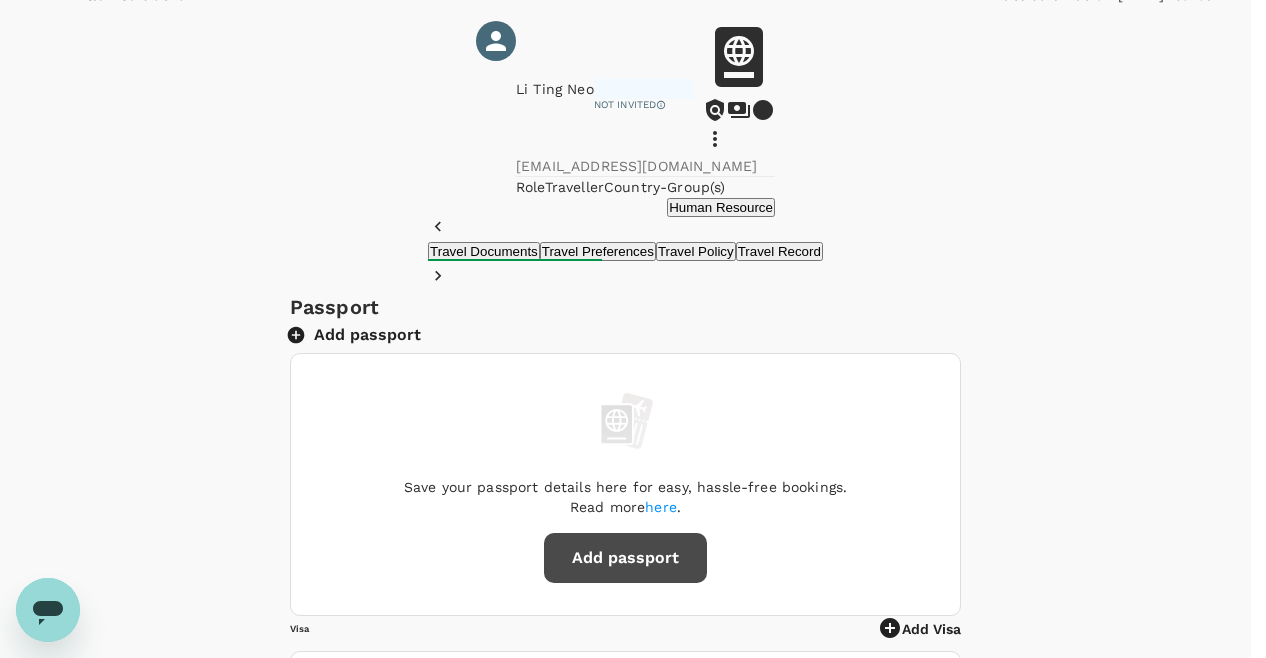 click on "Send invitation email" at bounding box center (625, 1508) 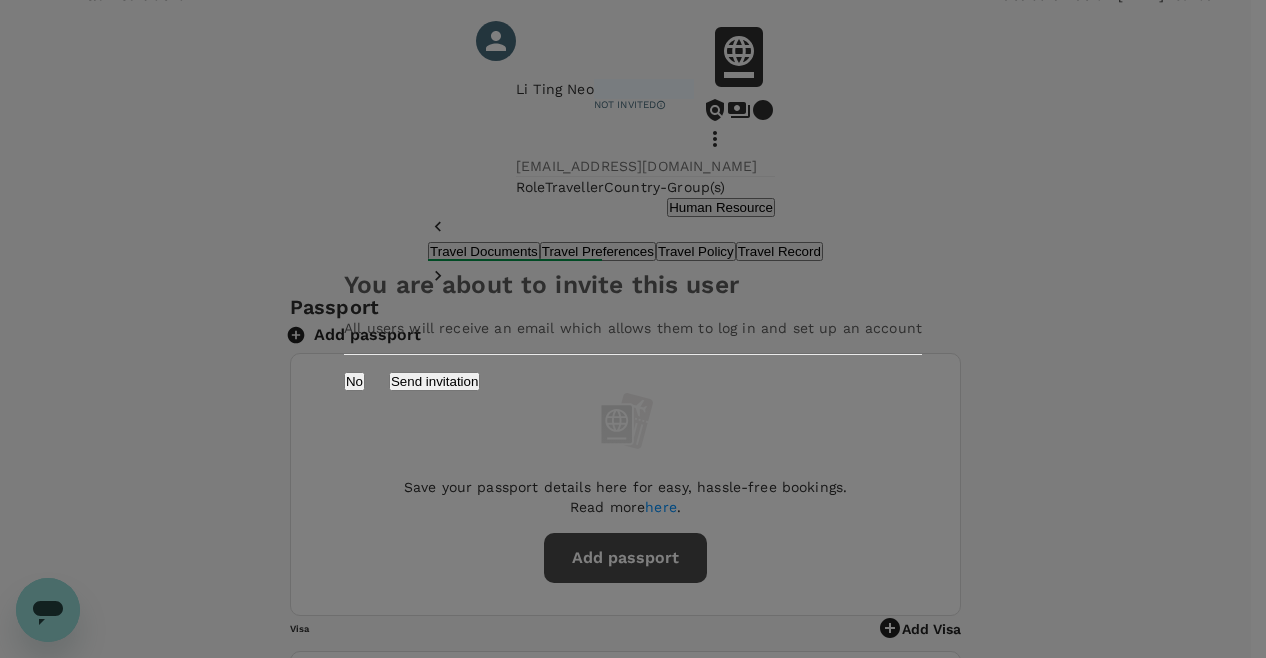click on "Send invitation" at bounding box center (434, 381) 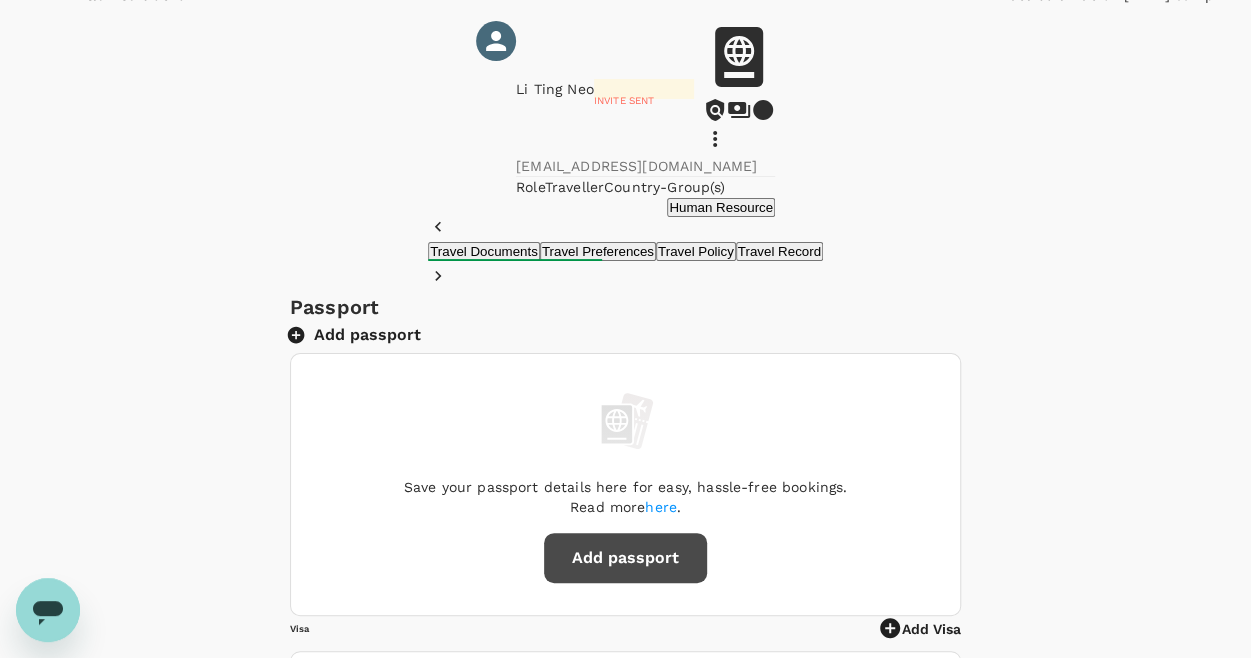 click 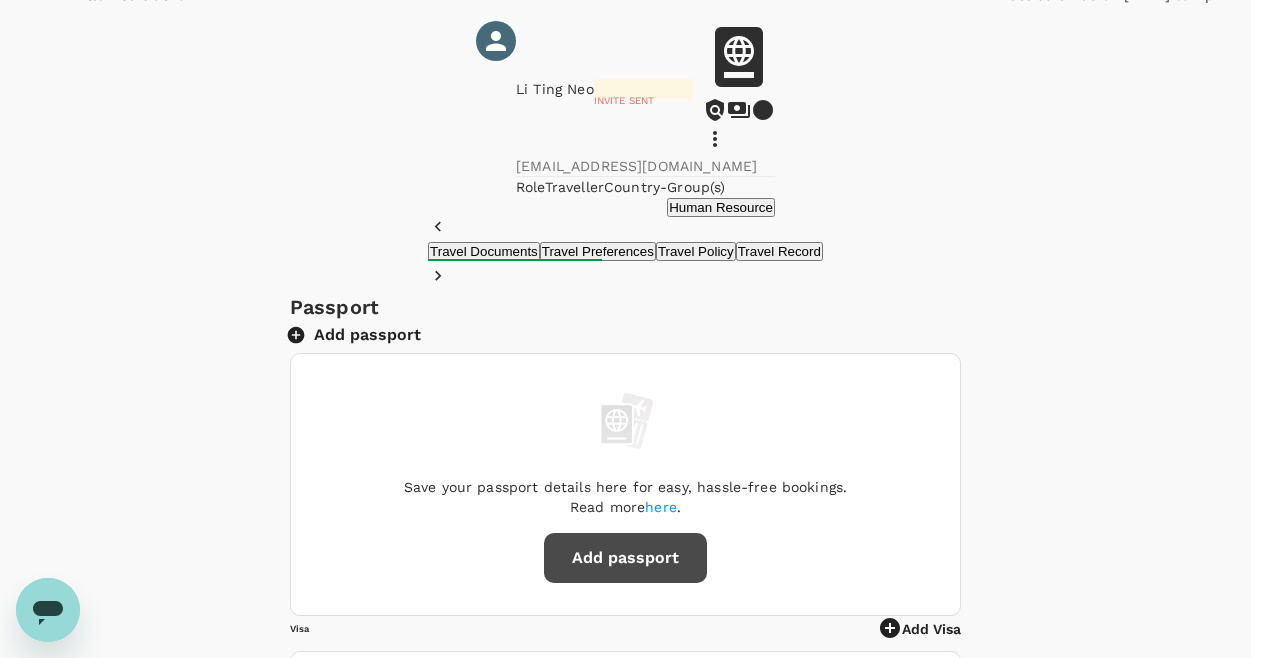 click at bounding box center (633, 329) 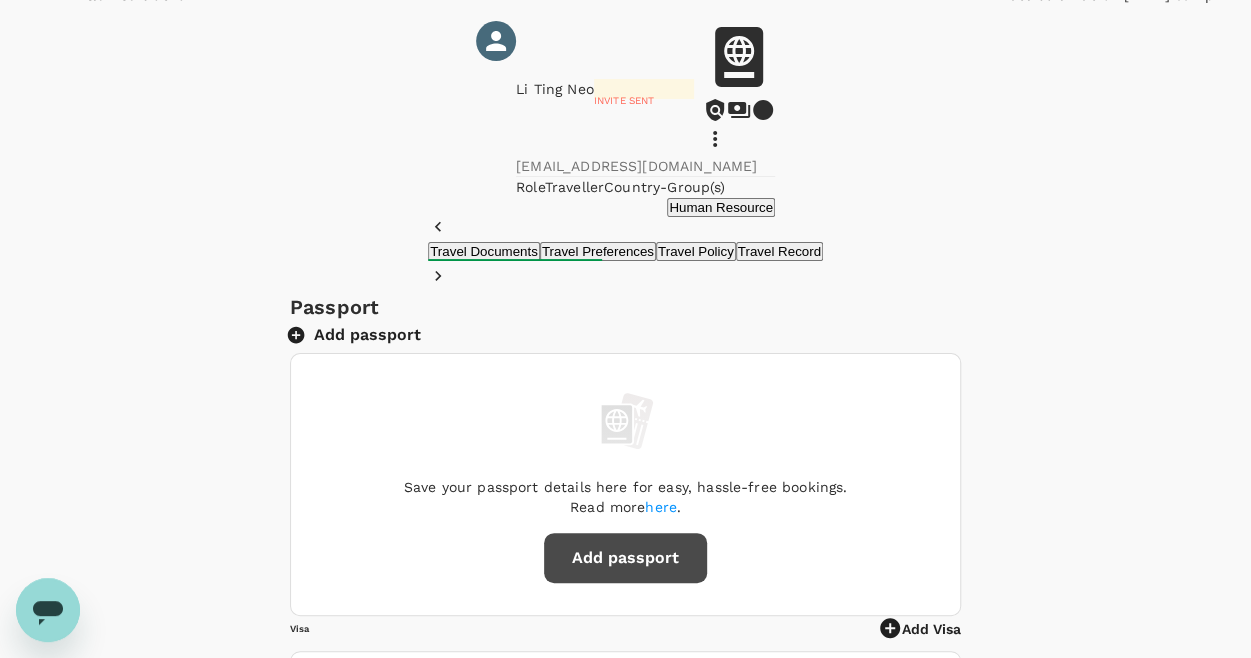 click at bounding box center [739, 88] 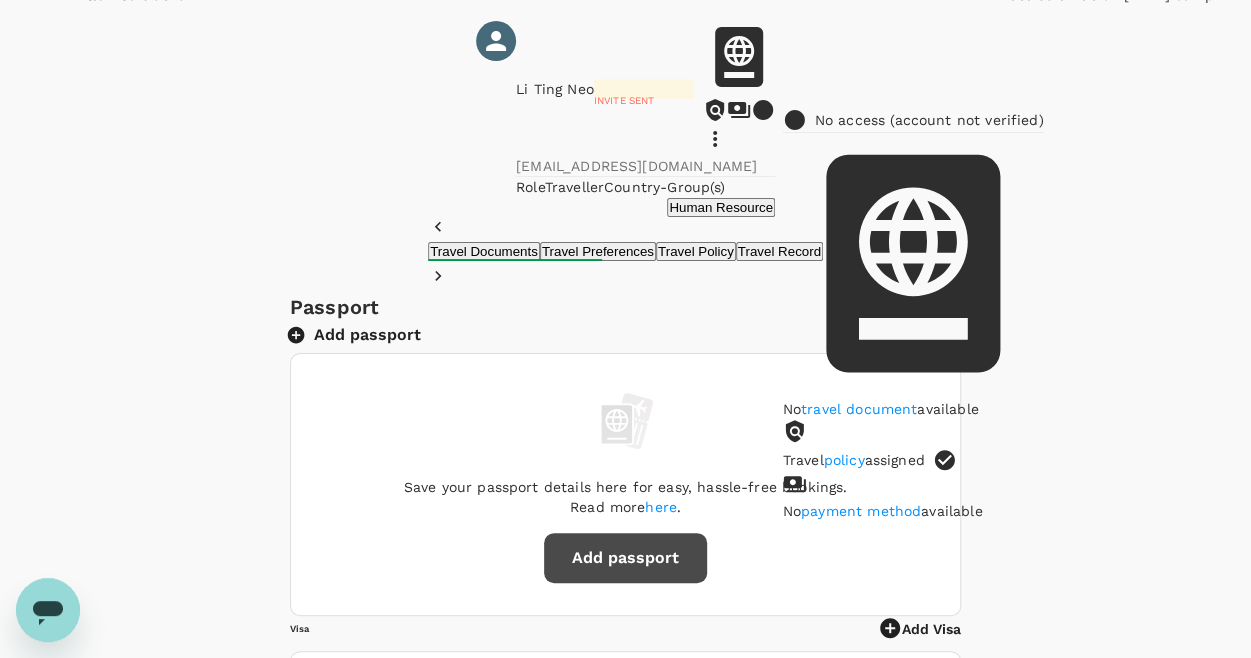 click 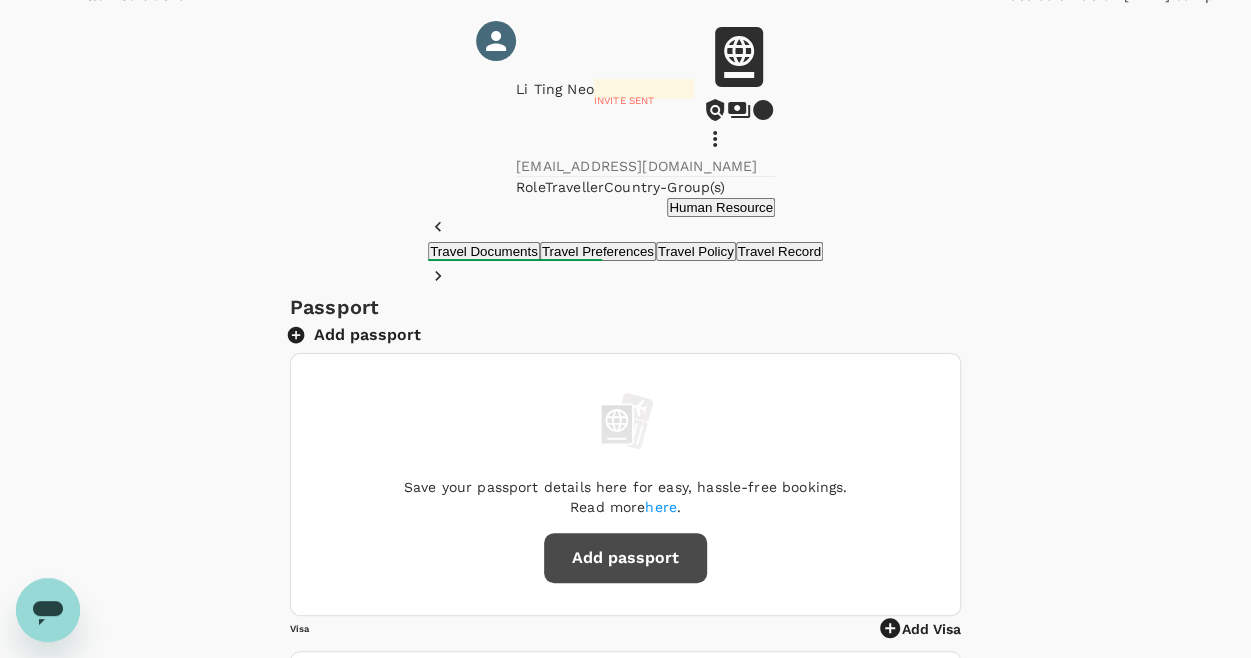 click on "Li Ting Neo" at bounding box center [555, 89] 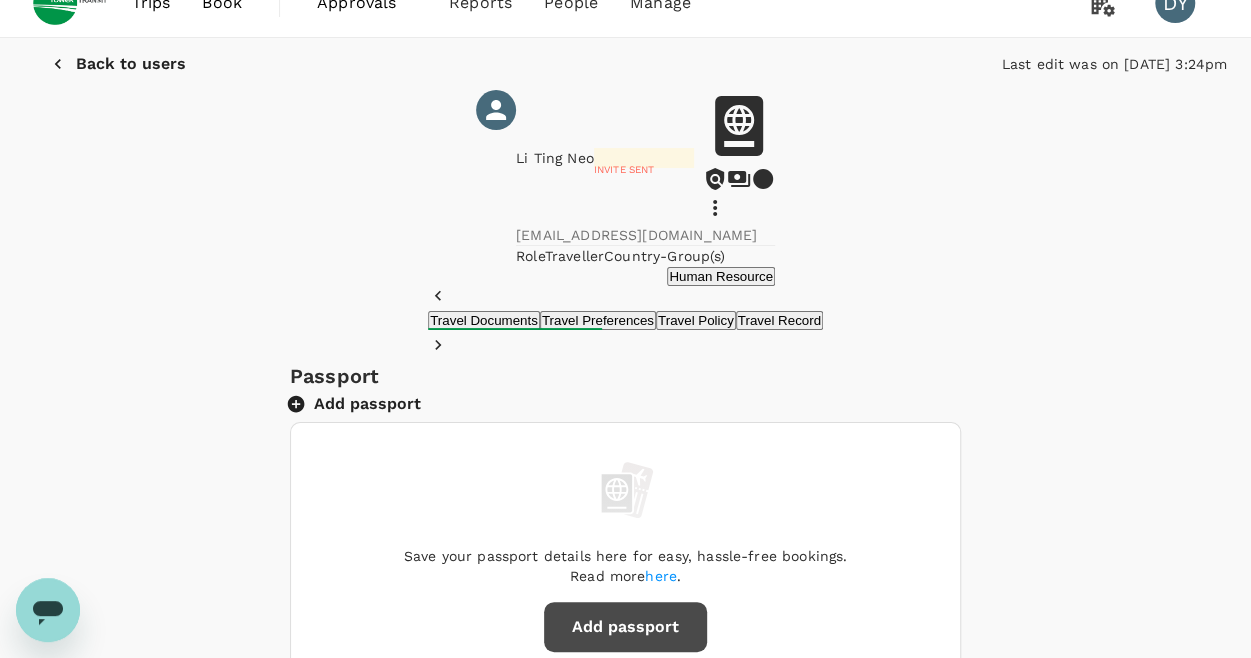 scroll, scrollTop: 0, scrollLeft: 0, axis: both 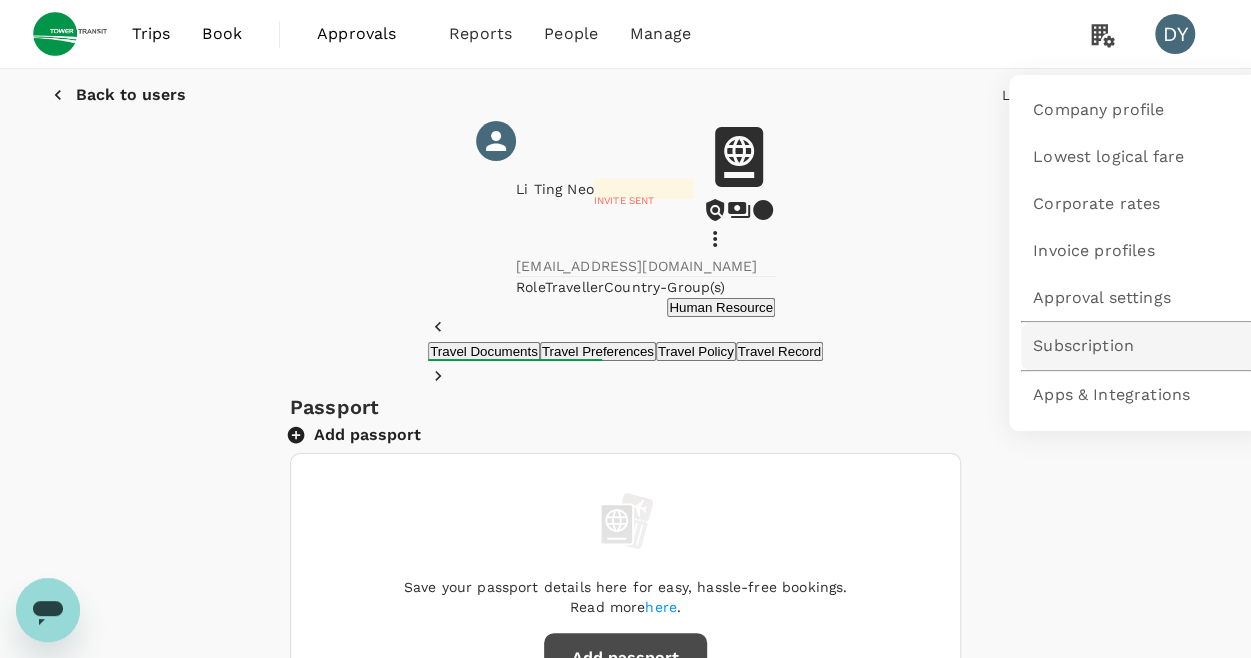 click on "Subscription" at bounding box center (1083, 346) 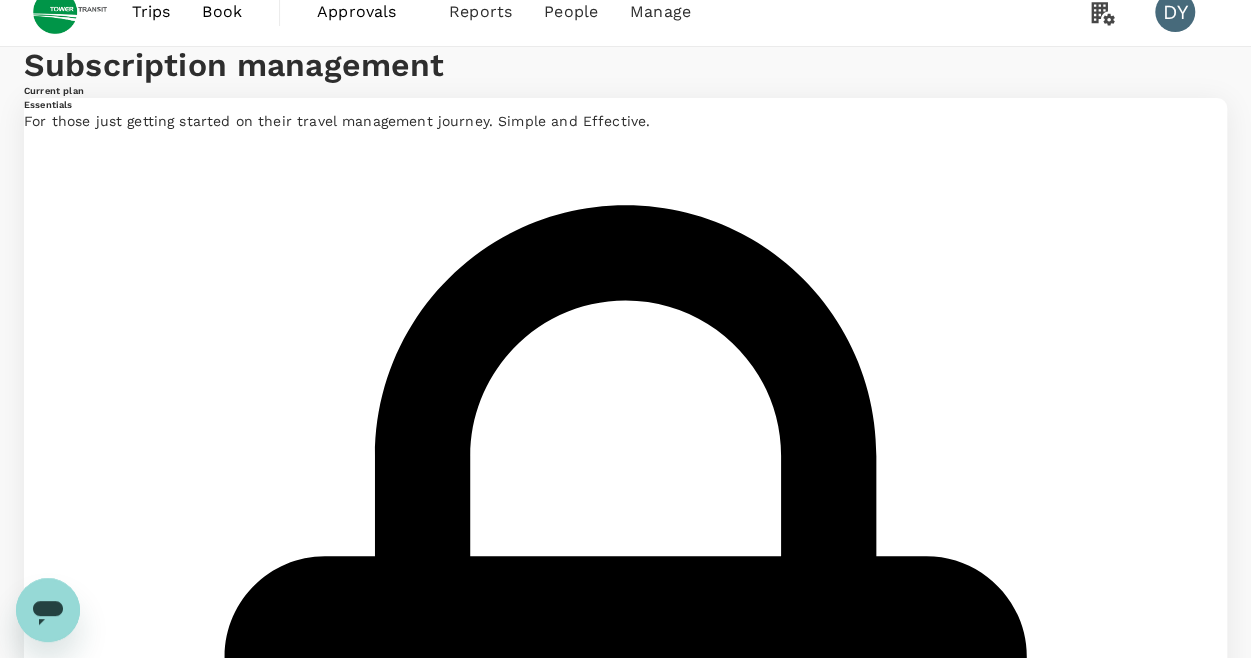 scroll, scrollTop: 0, scrollLeft: 0, axis: both 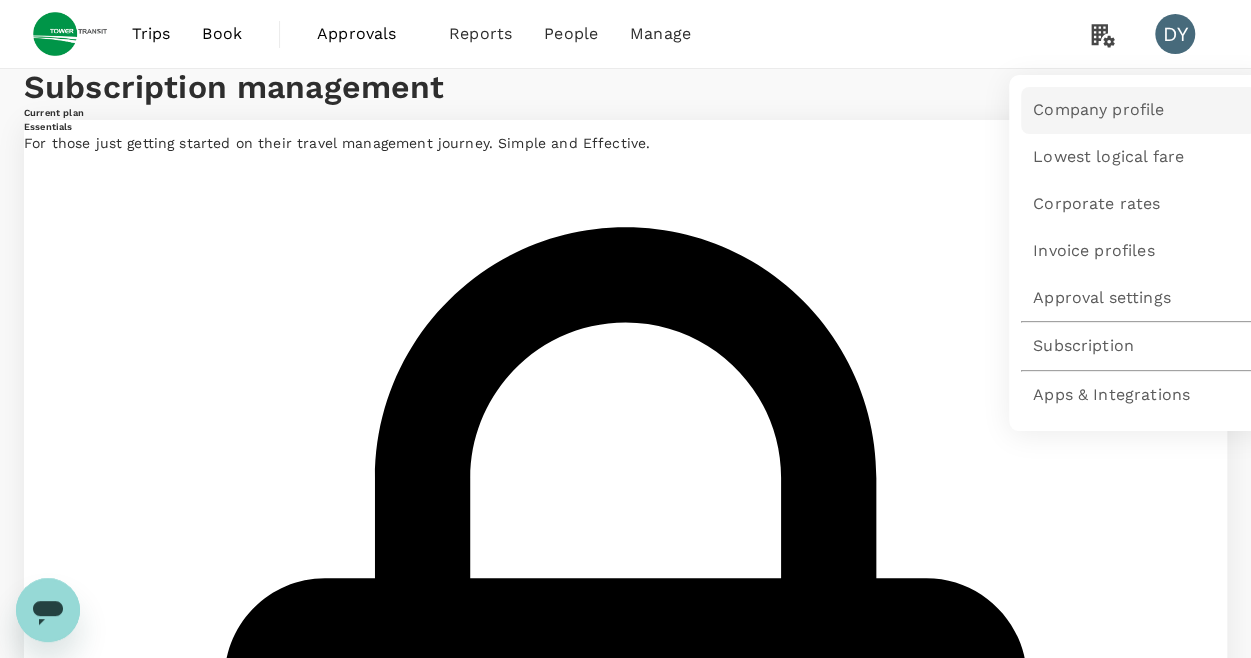 click on "Company profile" at bounding box center (1098, 110) 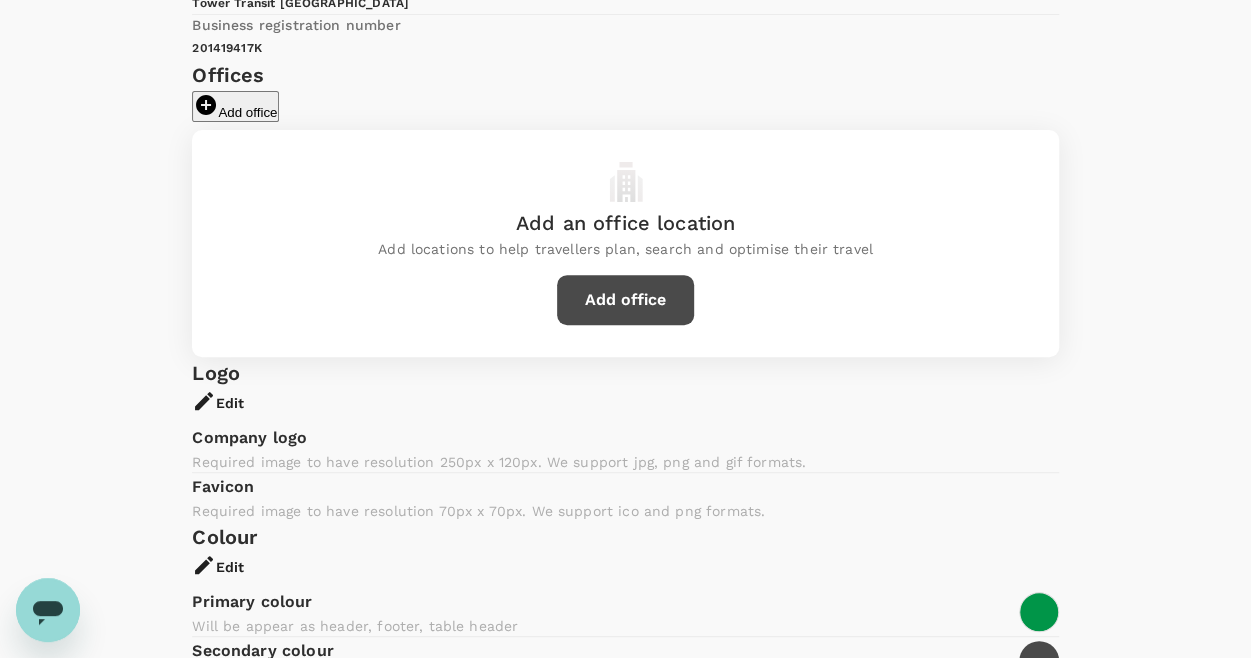 scroll, scrollTop: 0, scrollLeft: 0, axis: both 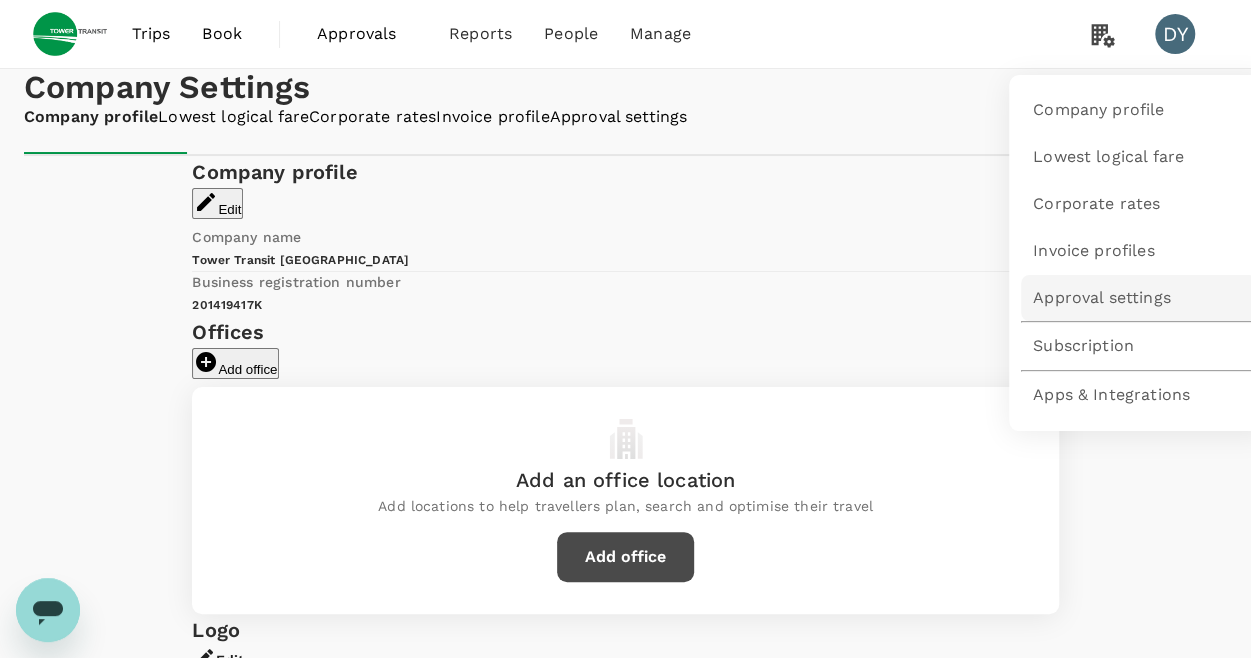 click on "Approval settings" at bounding box center (1102, 298) 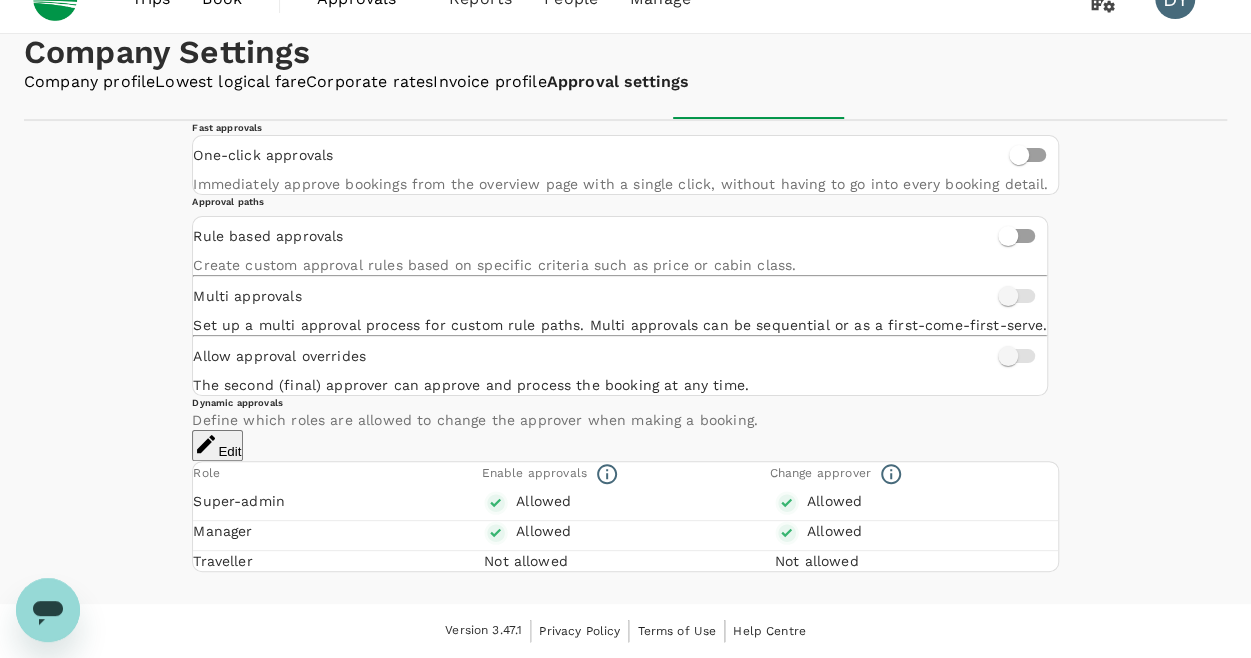 scroll, scrollTop: 594, scrollLeft: 0, axis: vertical 